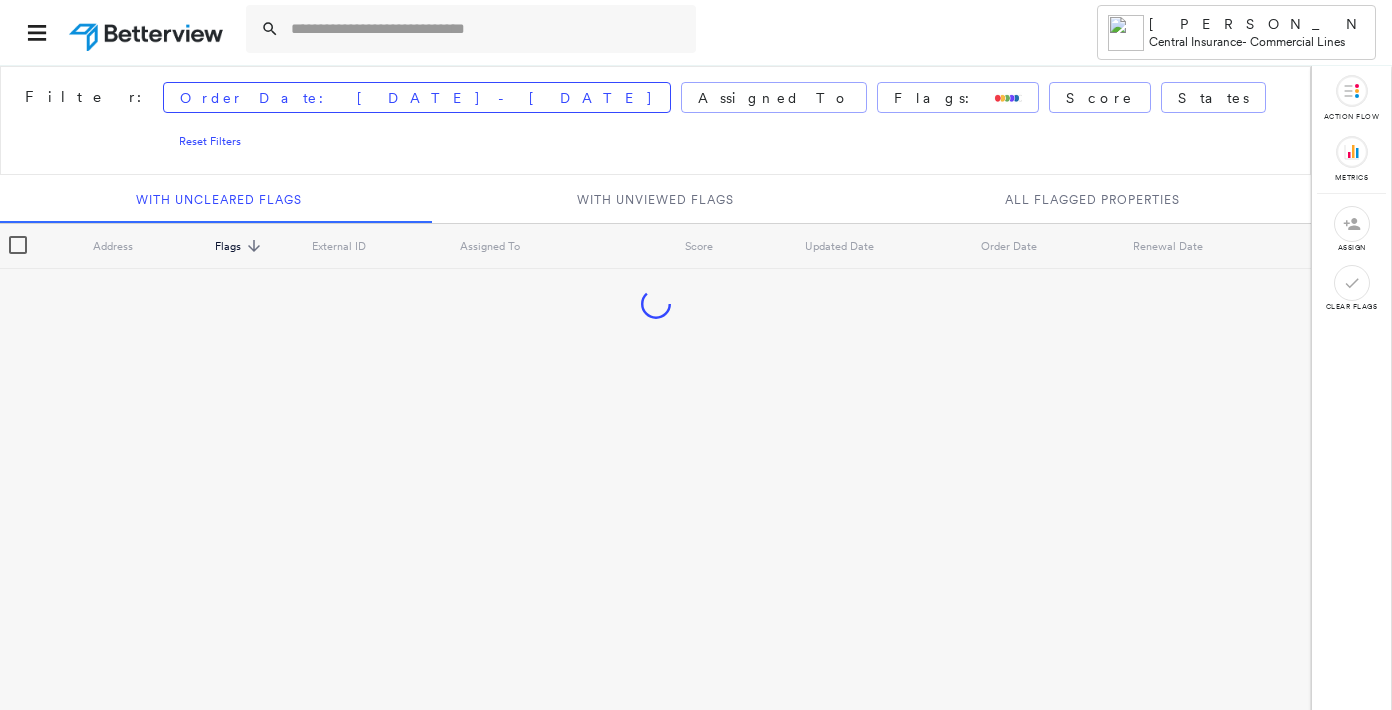 scroll, scrollTop: 0, scrollLeft: 0, axis: both 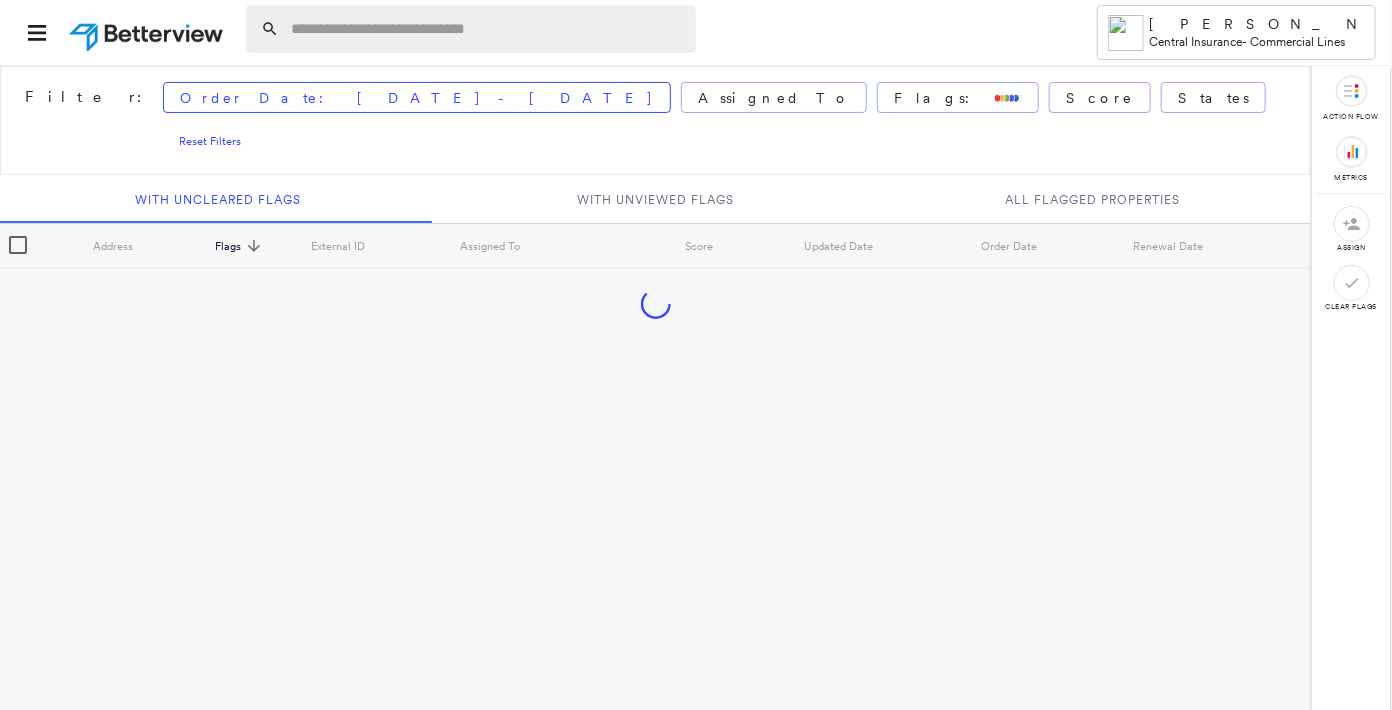 click at bounding box center (487, 29) 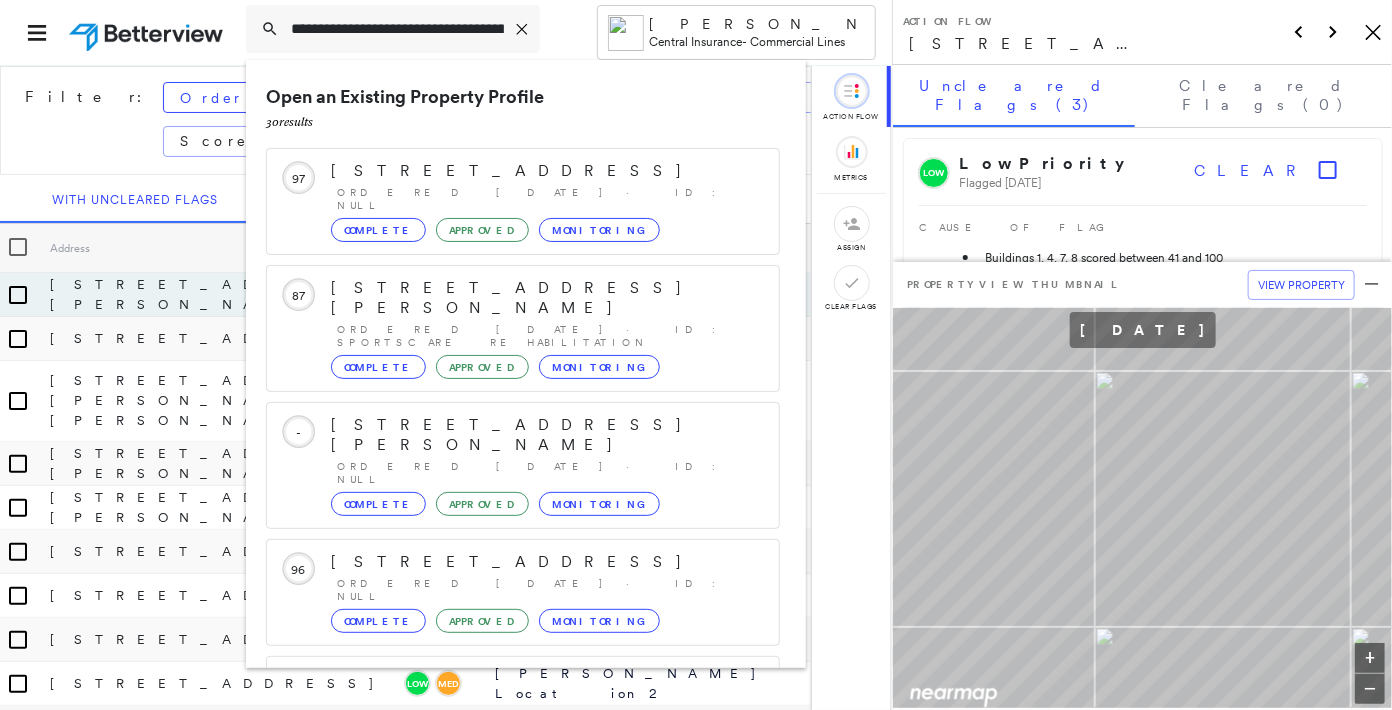 type on "**********" 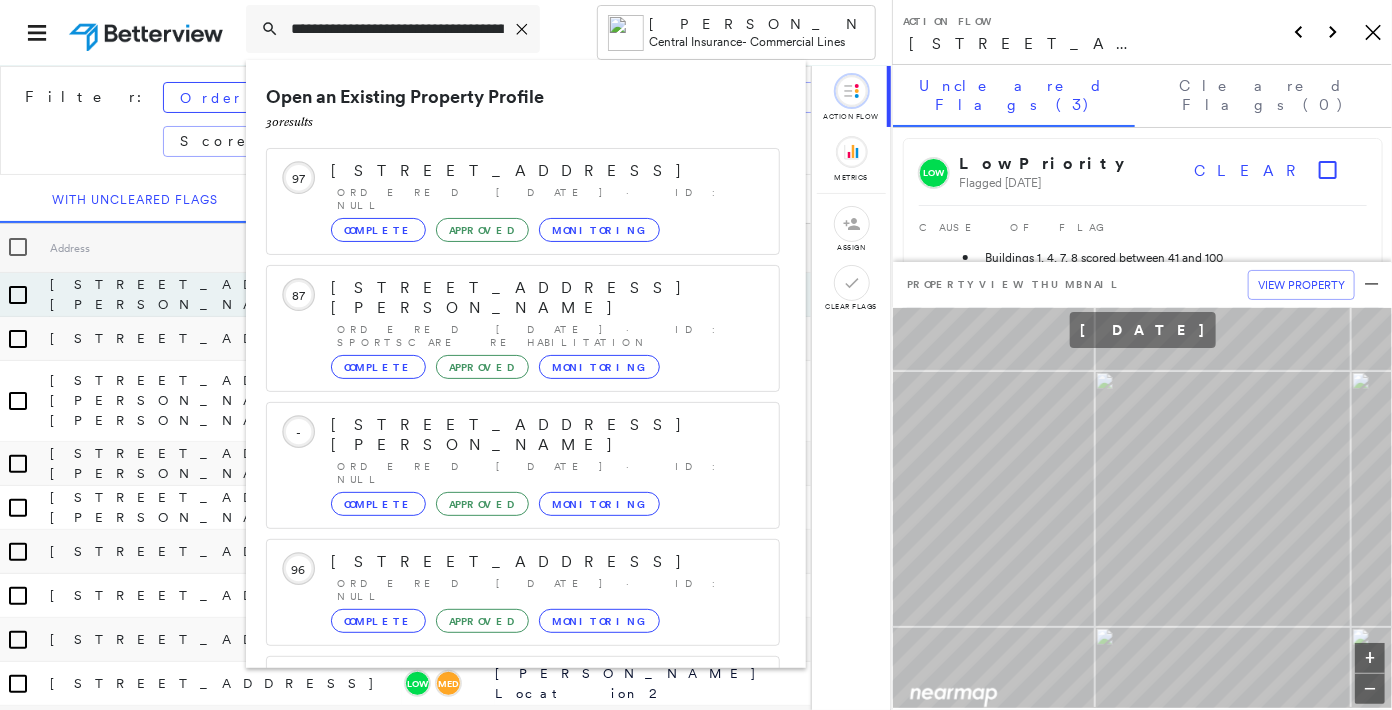 click on "Open an Existing Property Profile 30  result s Circled Text Icon 97 [STREET_ADDRESS] Ordered [DATE] · ID: null Complete Approved Monitoring Circled Text Icon 87 [STREET_ADDRESS][PERSON_NAME] Ordered [DATE] · ID: Sportscare Rehabilitation Complete Approved Monitoring Circled Text Icon - [STREET_ADDRESS][PERSON_NAME] Ordered [DATE] · ID: null Complete Approved Monitoring Circled Text Icon 96 [STREET_ADDRESS] Ordered [DATE] · ID: null Complete Approved Monitoring Circled Text Icon [STREET_ADDRESS][PERSON_NAME] Ordered [DATE] · ID: [PERSON_NAME] Heating & Air Complete Approved Monitoring Show  5  more existing properties   Run a New Property Profile 1 result - Click to order a Property Profile [STREET_ADDRESS][PERSON_NAME][PERSON_NAME] Group Created with Sketch." at bounding box center (526, 364) 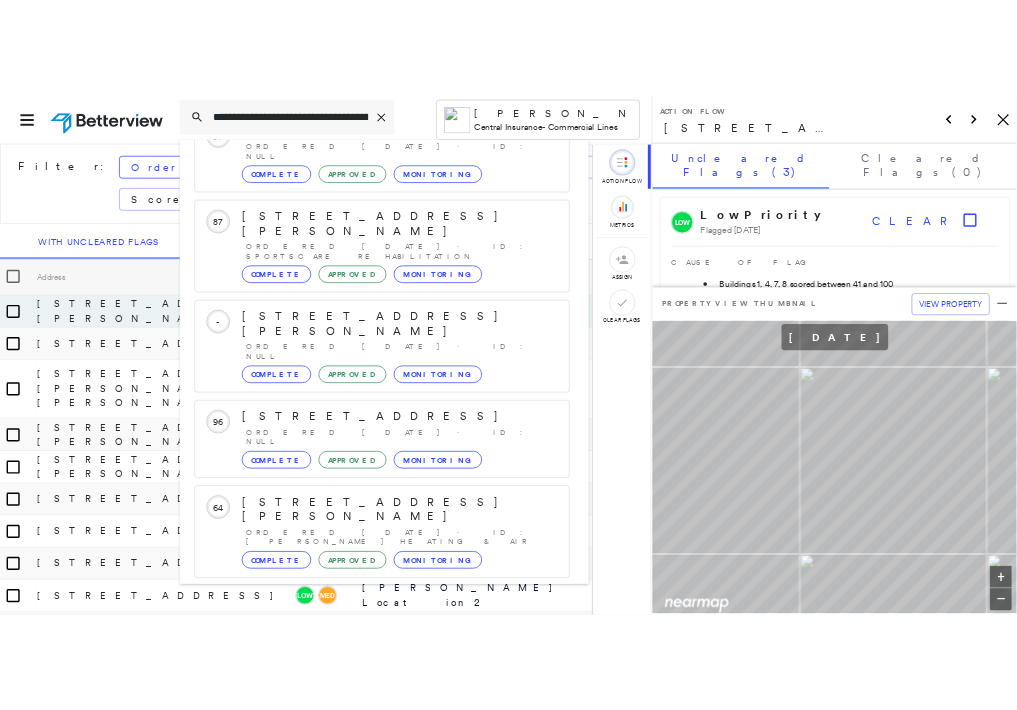 scroll, scrollTop: 206, scrollLeft: 0, axis: vertical 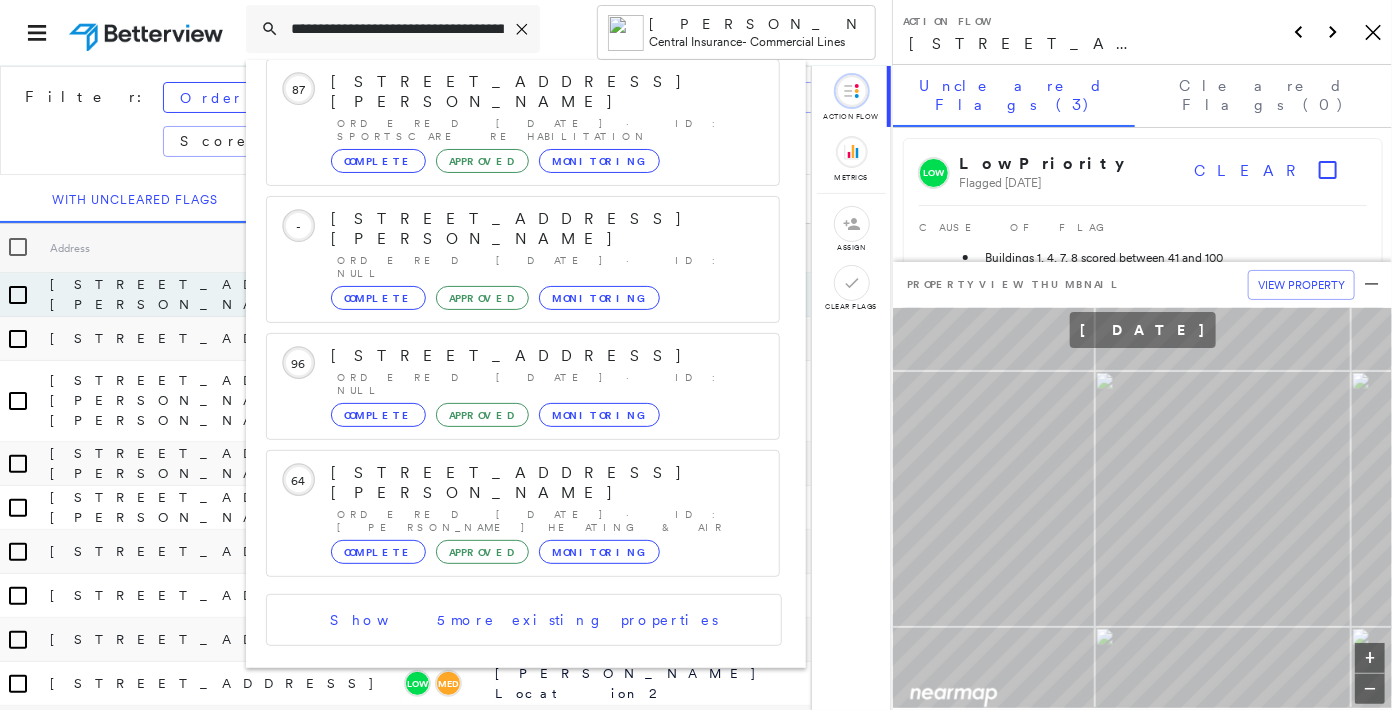 click 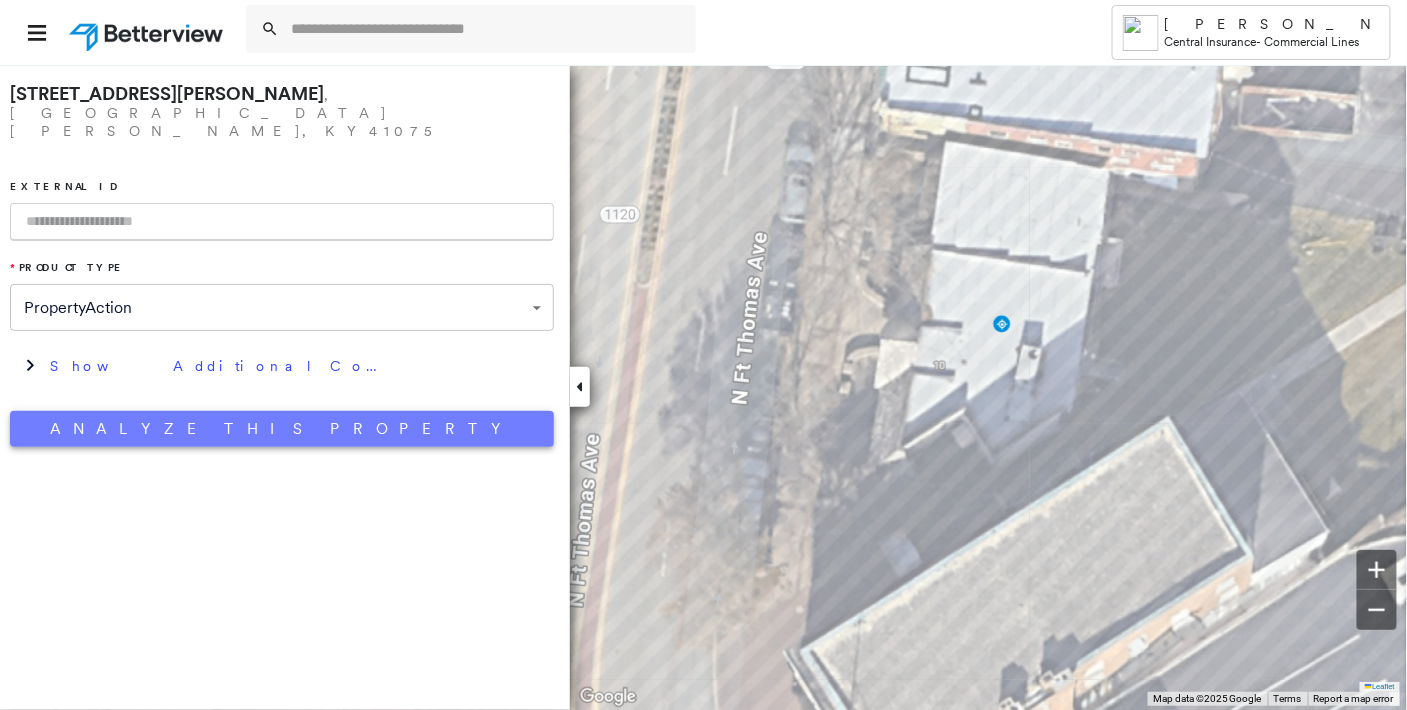 click on "Analyze This Property" at bounding box center [282, 429] 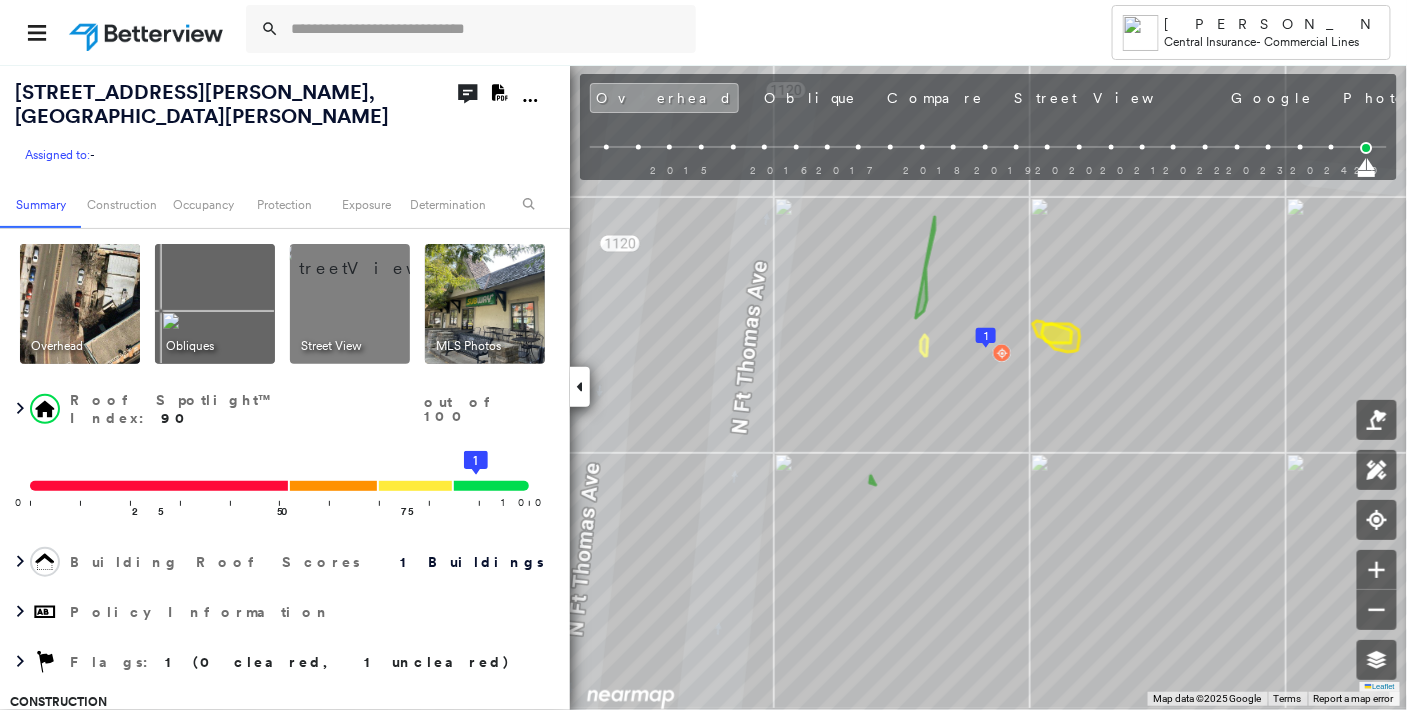 click on "Download PDF Report" 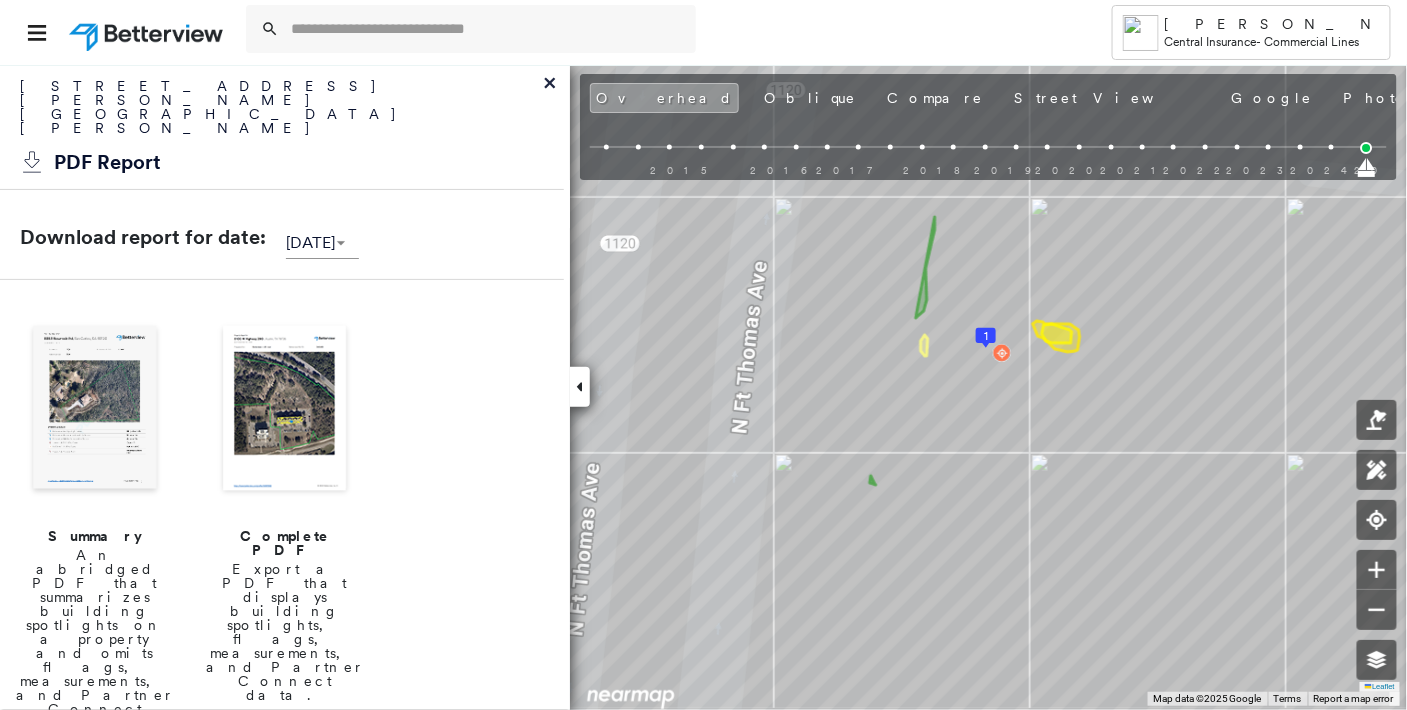 click at bounding box center [285, 410] 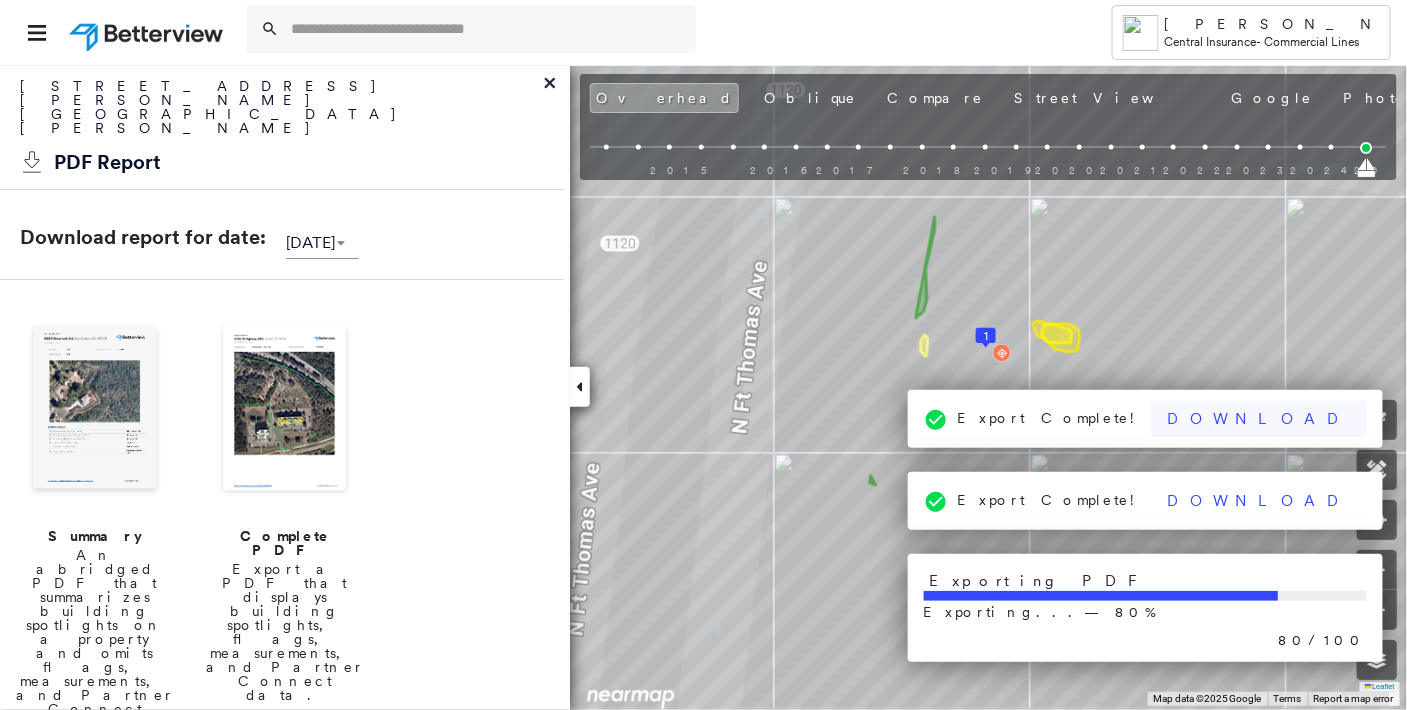 click on "Download" at bounding box center (1259, 419) 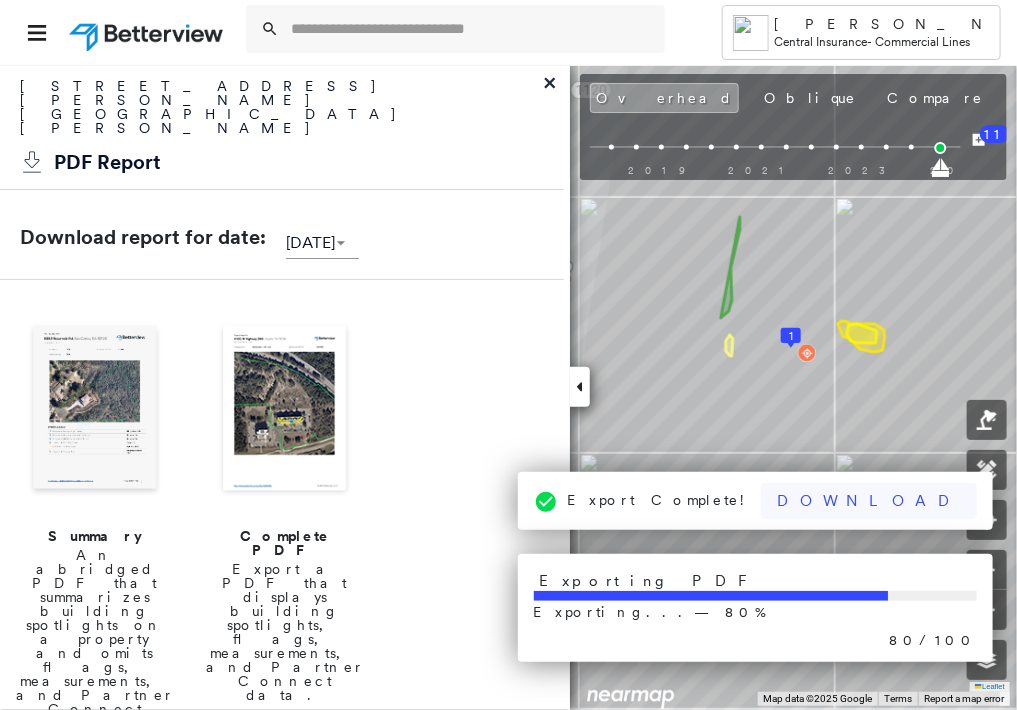 click on "Download" at bounding box center (869, 501) 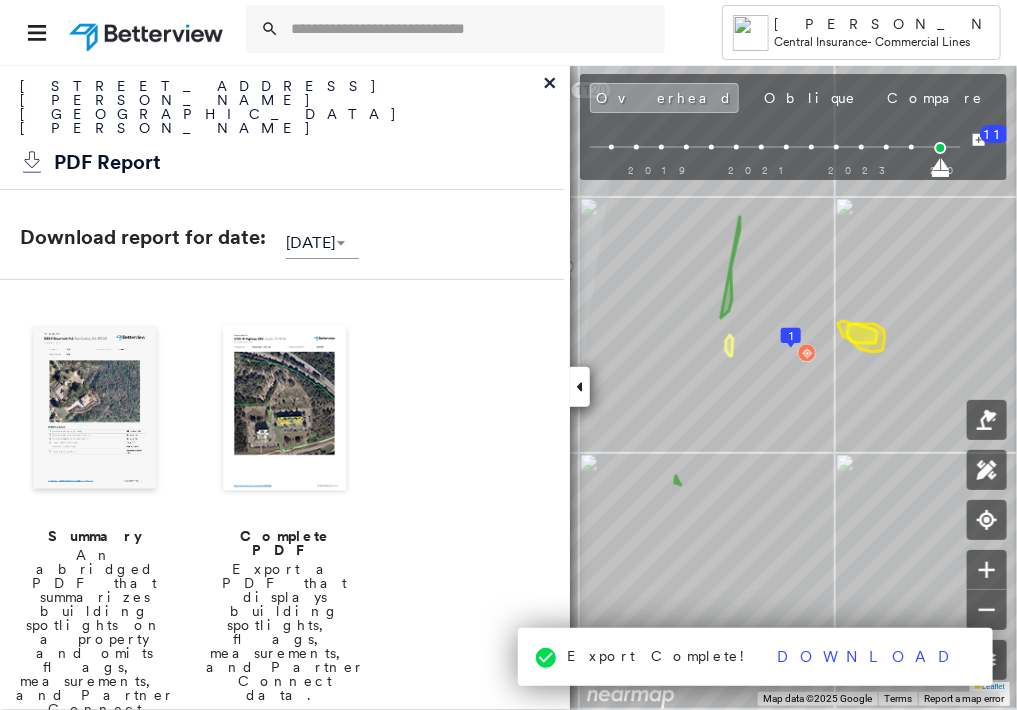 click on "Street View" at bounding box center [1108, 98] 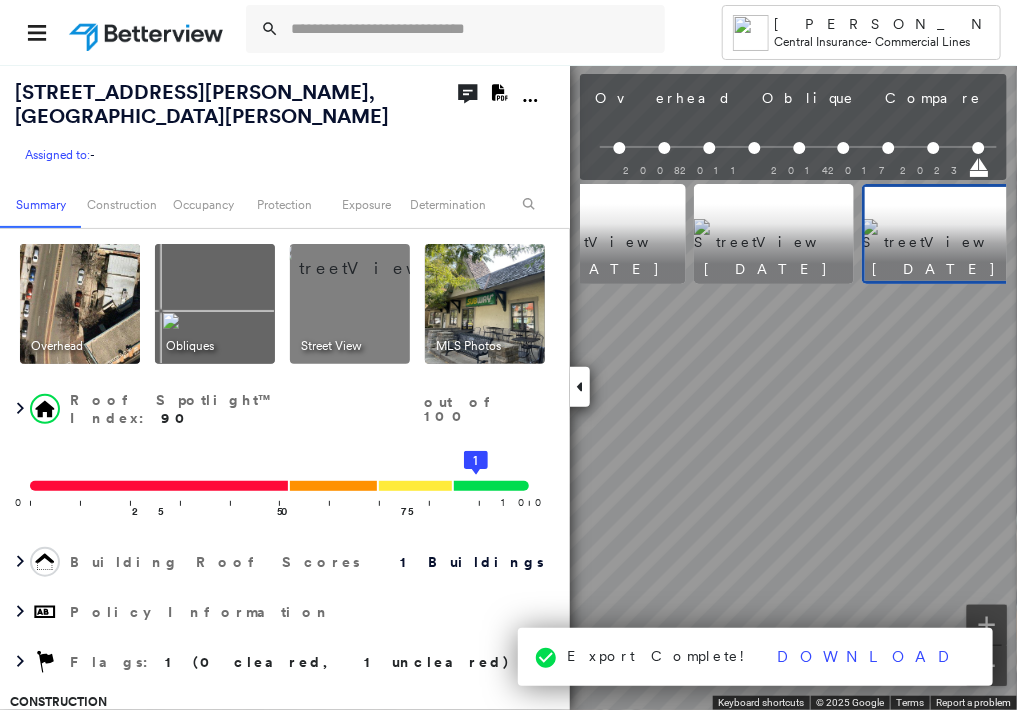 scroll, scrollTop: 0, scrollLeft: 1084, axis: horizontal 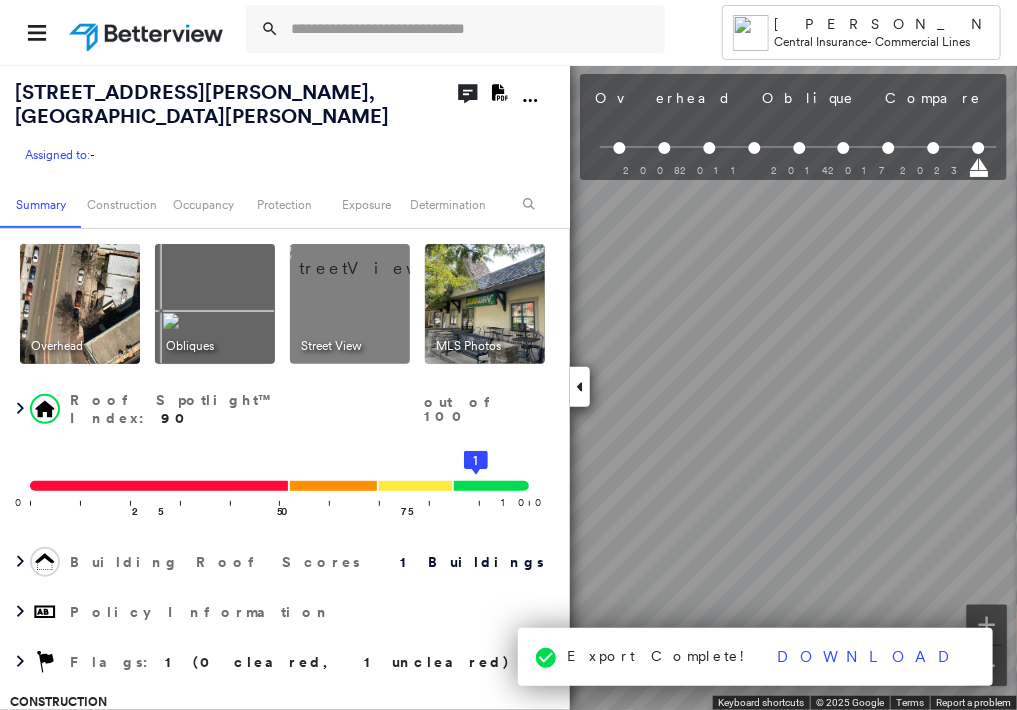 click at bounding box center (485, 304) 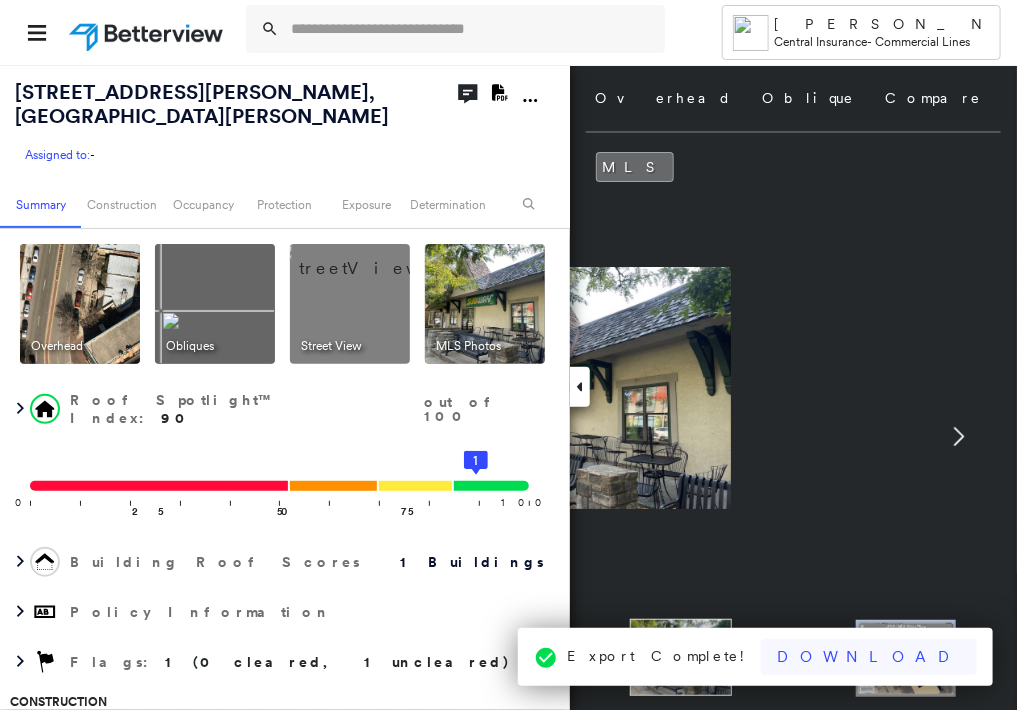 click on "Download" at bounding box center [869, 657] 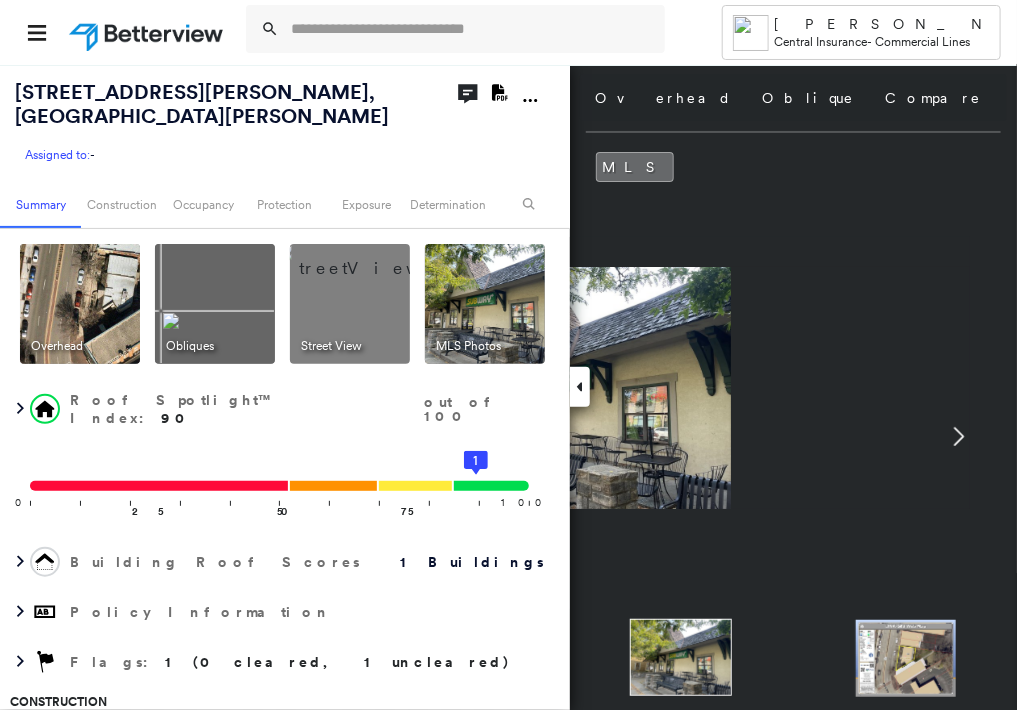 click 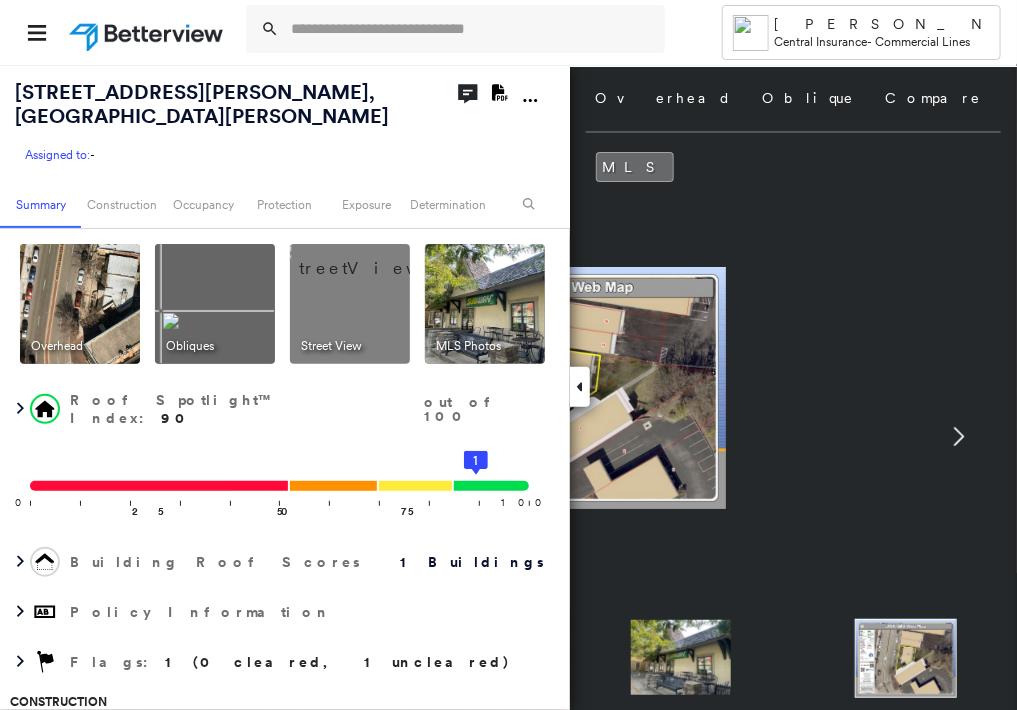 click at bounding box center [485, 304] 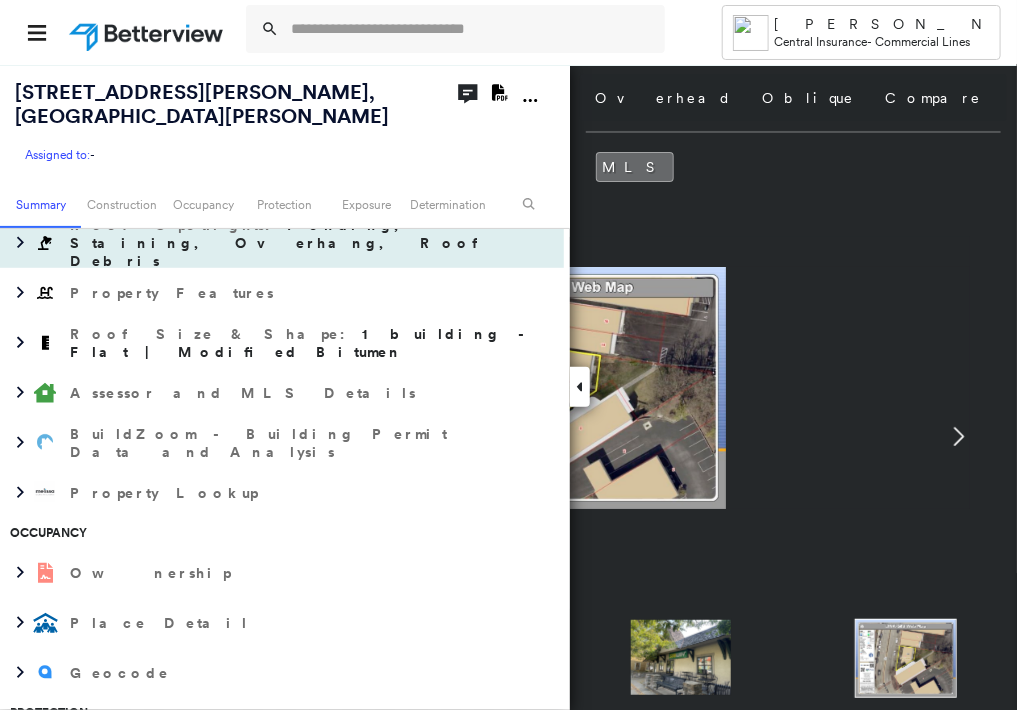 scroll, scrollTop: 0, scrollLeft: 0, axis: both 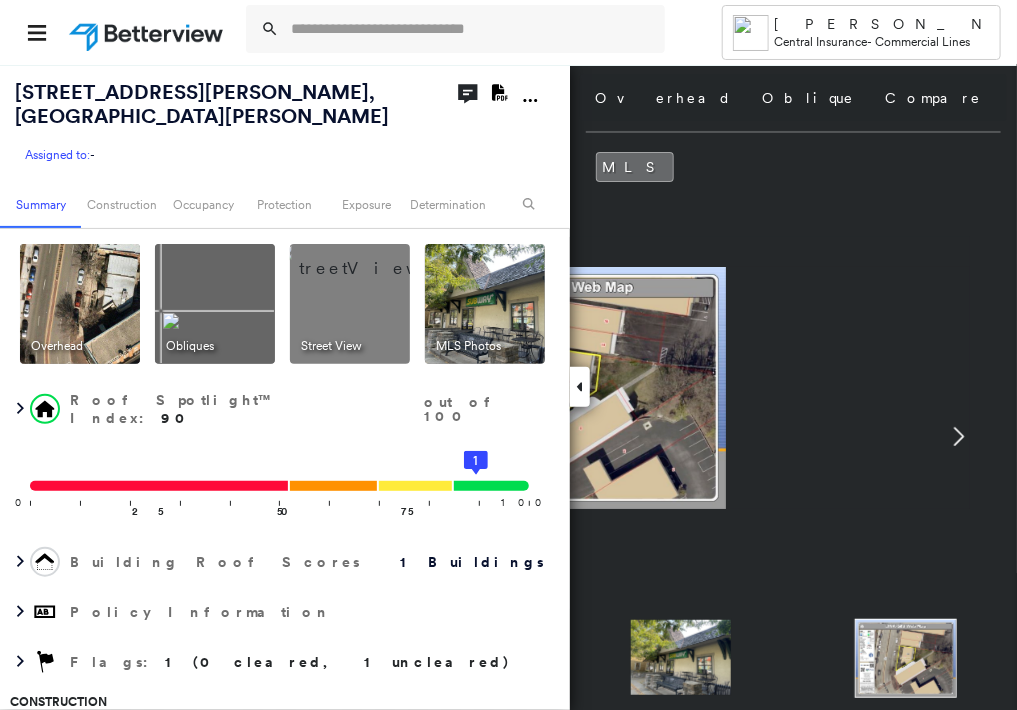 click at bounding box center [485, 304] 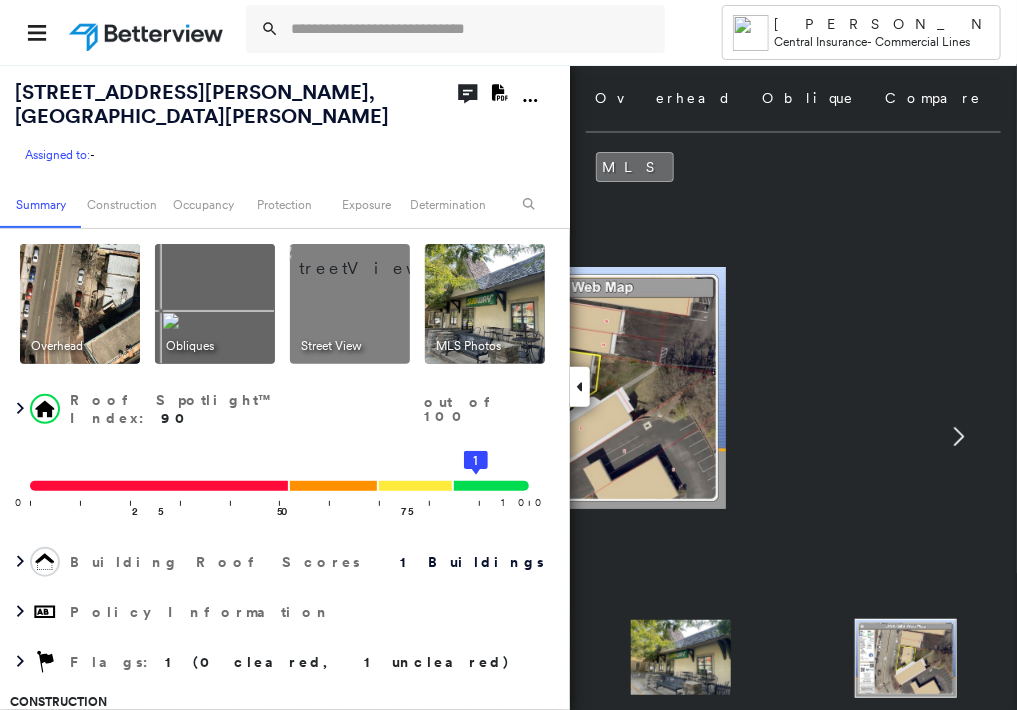 click at bounding box center (374, 259) 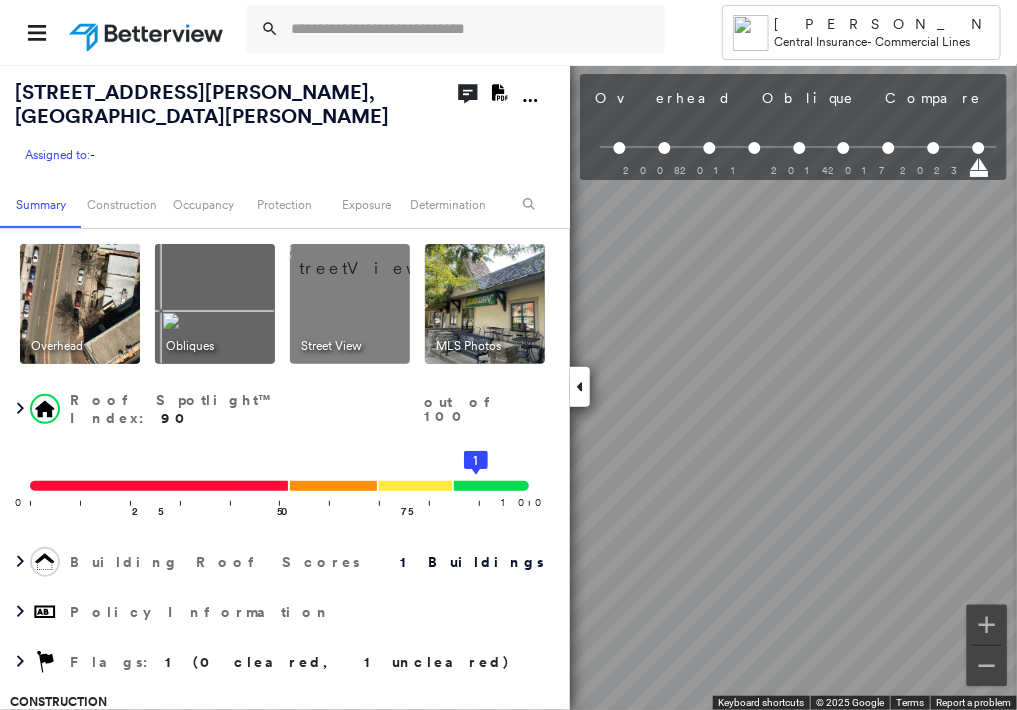 scroll, scrollTop: 0, scrollLeft: 1084, axis: horizontal 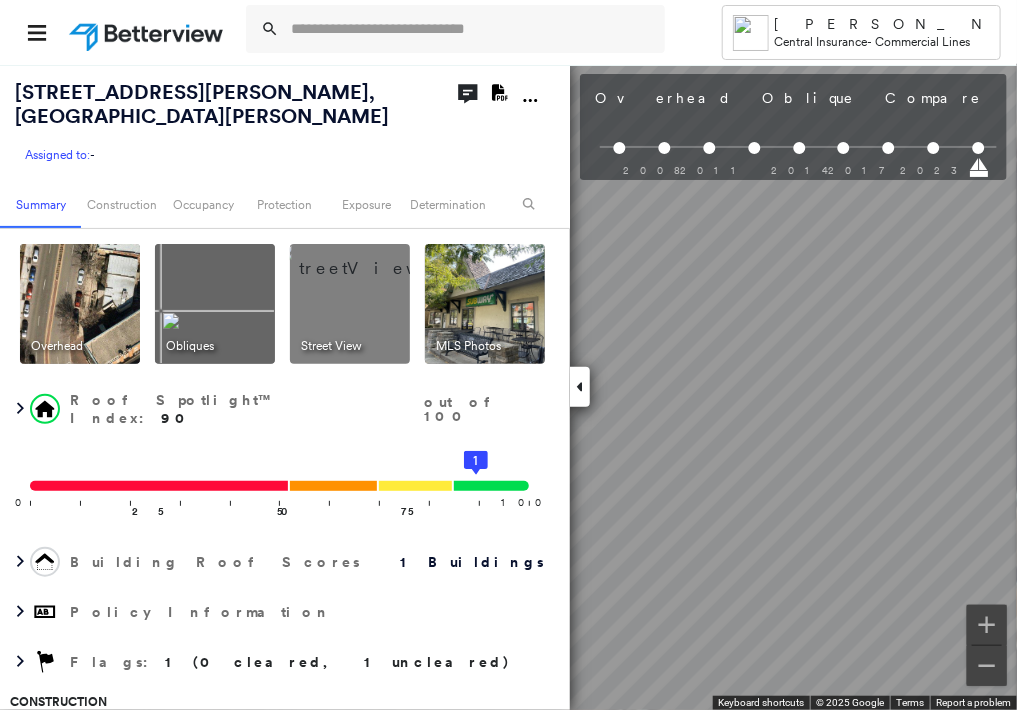 click on "Tower [PERSON_NAME] Central Insurance  -   Commercial Lines [STREET_ADDRESS][PERSON_NAME][PERSON_NAME] Assigned to:  - Assigned to:  - Assigned to:  - Open Comments Download PDF Report Summary Construction Occupancy Protection Exposure Determination Overhead Obliques Street View MLS Photos Roof Spotlight™ Index :  90 out of 100 0 100 25 50 75 1 Building Roof Scores 1 Buildings Policy Information Flags :  1 (0 cleared, 1 uncleared) Construction Roof Spotlights :  Ponding, Staining, Overhang, Roof Debris Property Features Roof Size & Shape :  1 building  - Flat | Modified Bitumen Assessor and MLS Details BuildZoom - Building Permit Data and Analysis Property Lookup Occupancy Ownership Place Detail Geocode Protection Protection Exposure FEMA Risk Index Additional Perils Guidewire HazardHub HazardHub Risks Determination Flags :  1 (0 cleared, 1 uncleared) Uncleared Flags (1) Cleared Flags  (0) LOW Low Priority Flagged [DATE] Clear Action Taken New Entry History Quote/New Business Terms & Conditions Save" at bounding box center (508, 355) 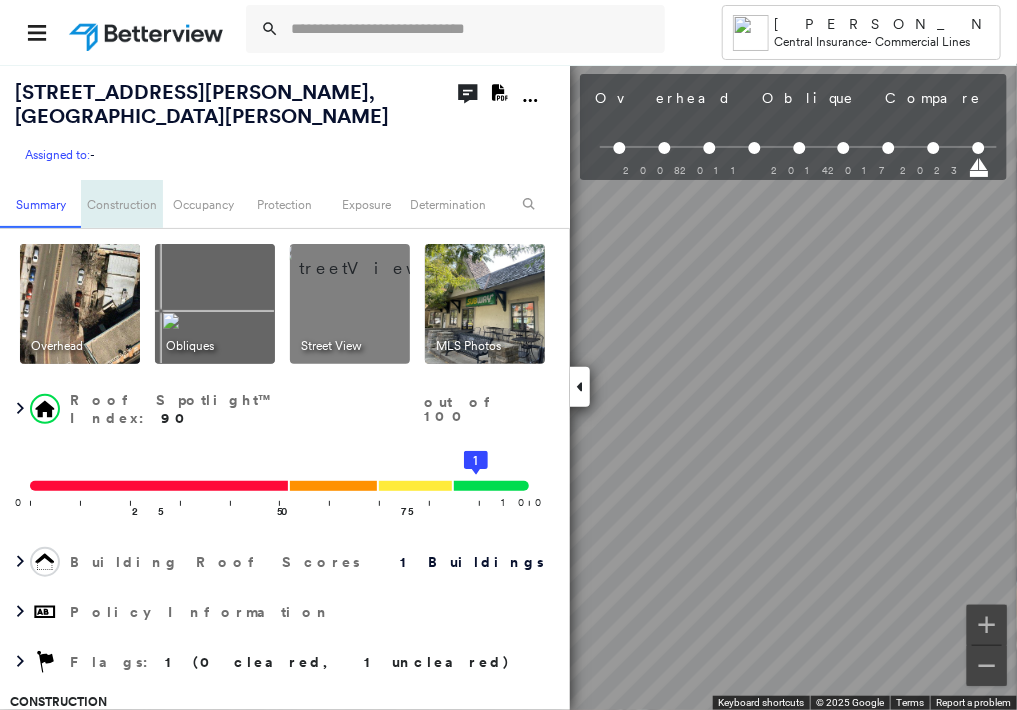 click on "Construction" at bounding box center (121, 204) 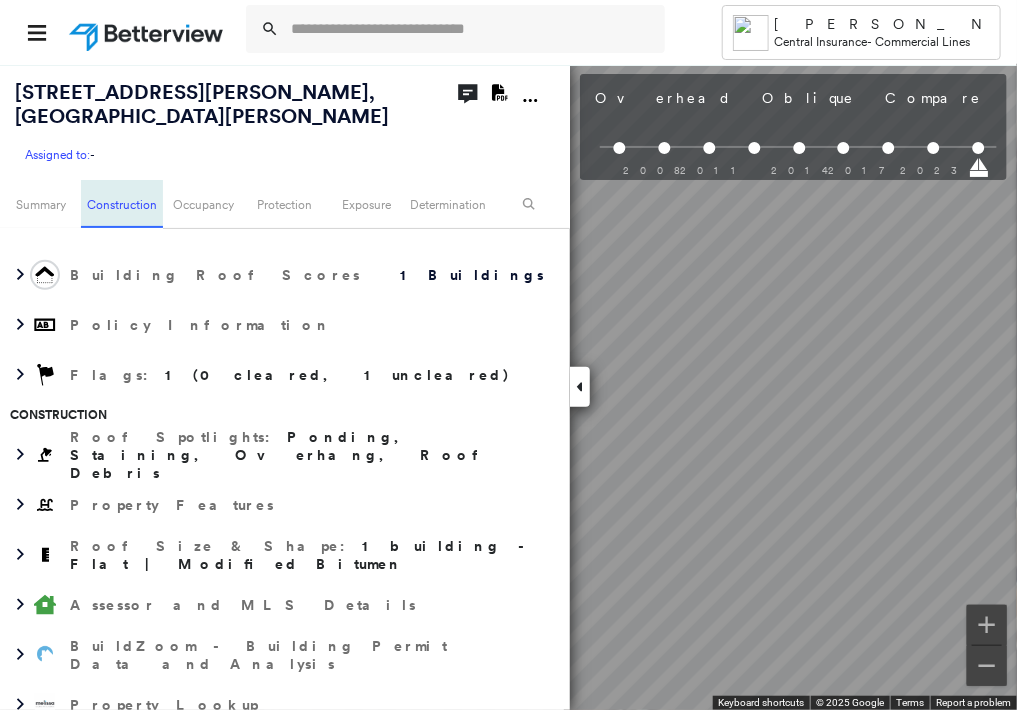 scroll, scrollTop: 487, scrollLeft: 0, axis: vertical 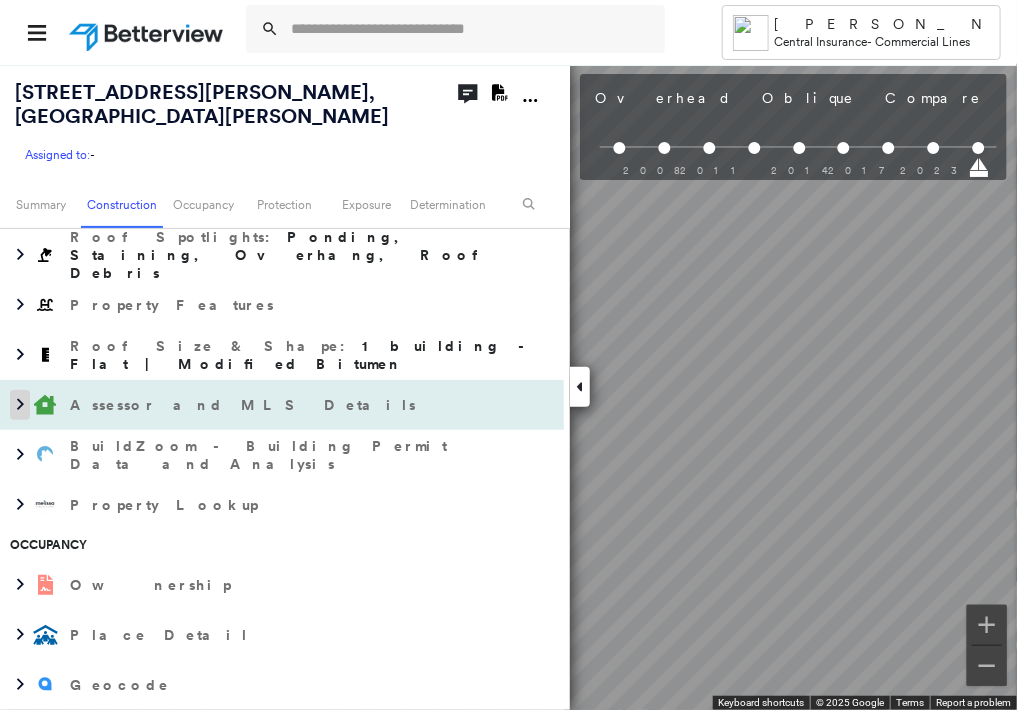 click at bounding box center (20, 405) 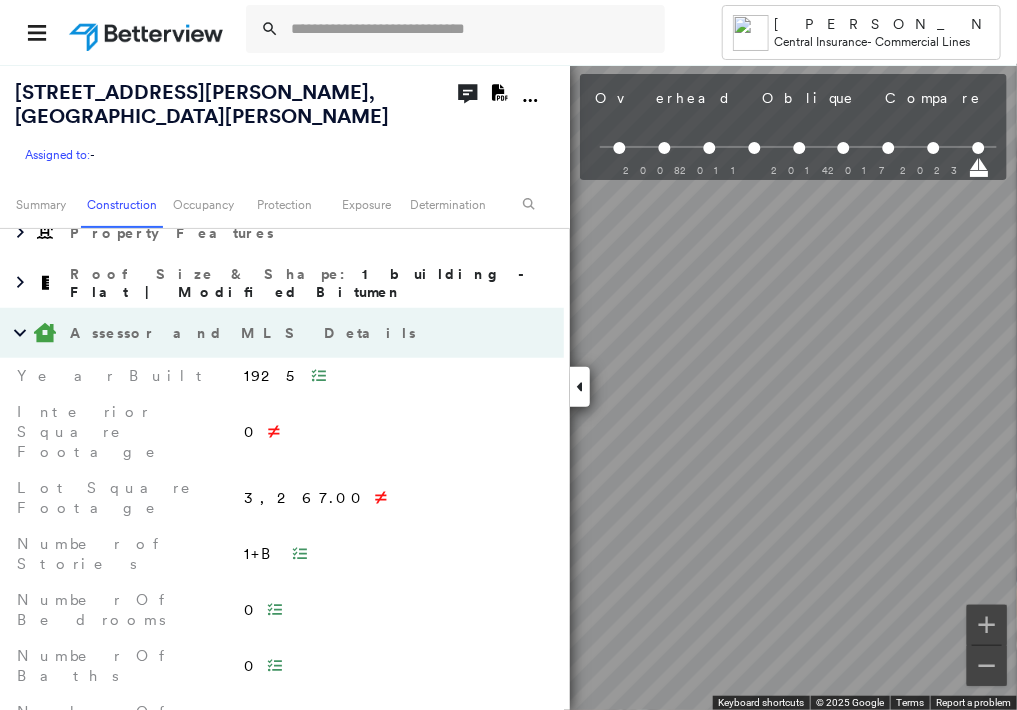 scroll, scrollTop: 587, scrollLeft: 0, axis: vertical 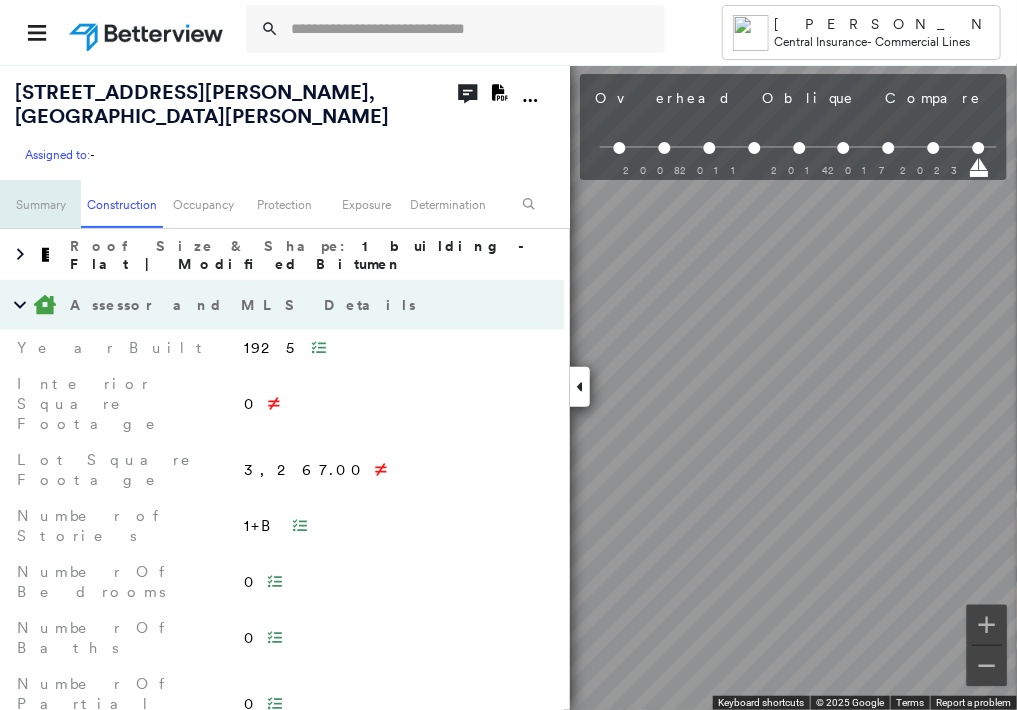 click on "Summary" at bounding box center (40, 204) 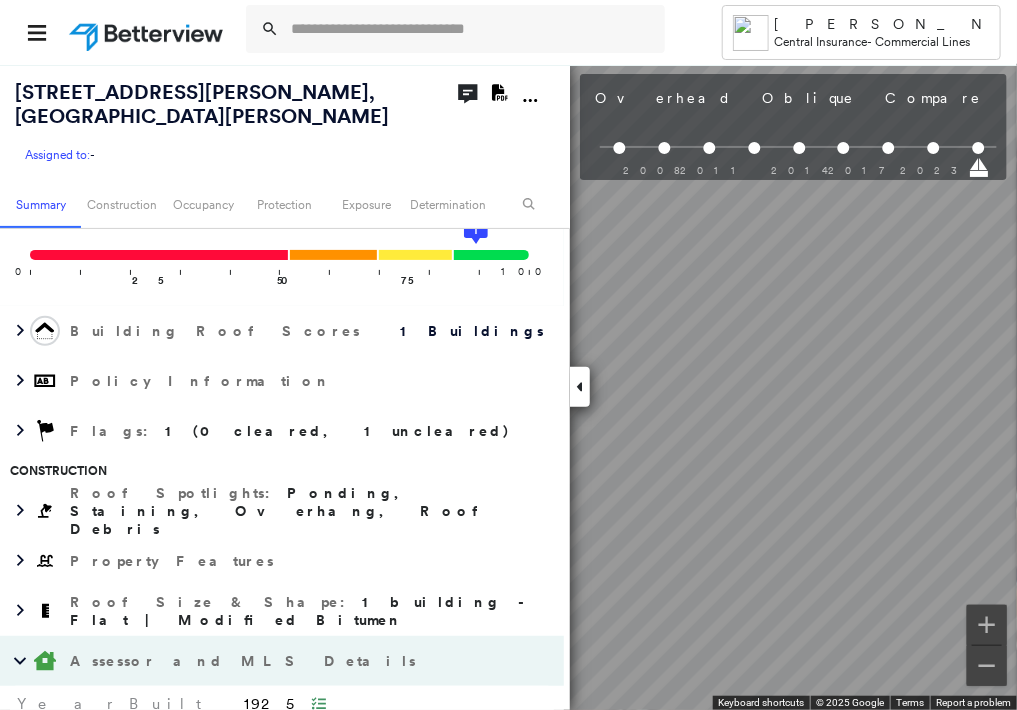 scroll, scrollTop: 234, scrollLeft: 0, axis: vertical 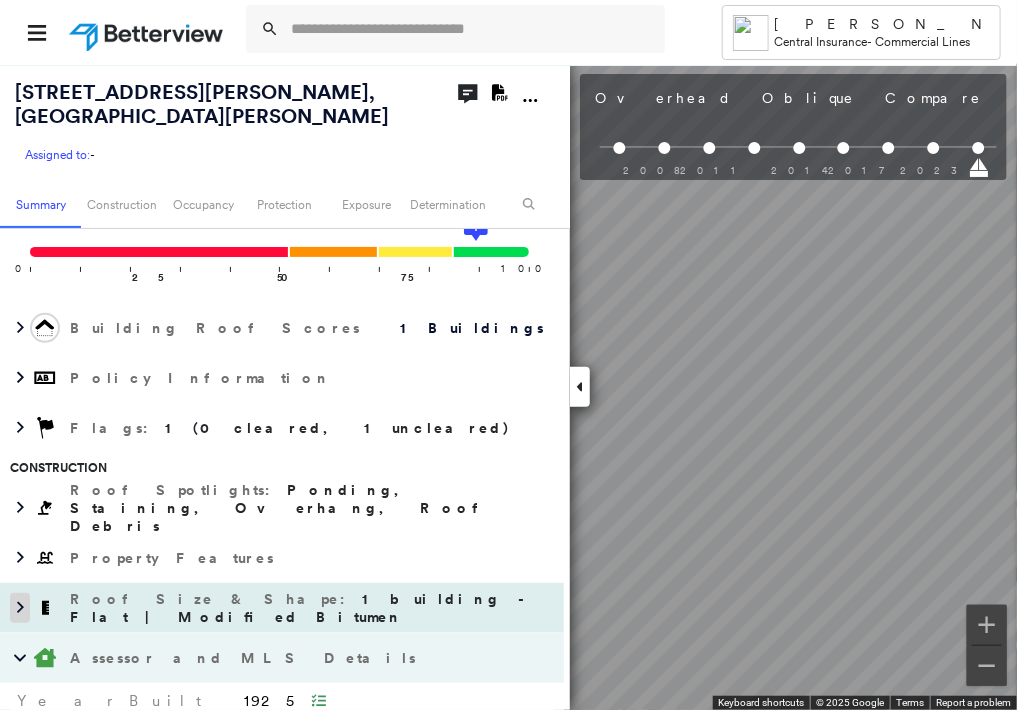 click 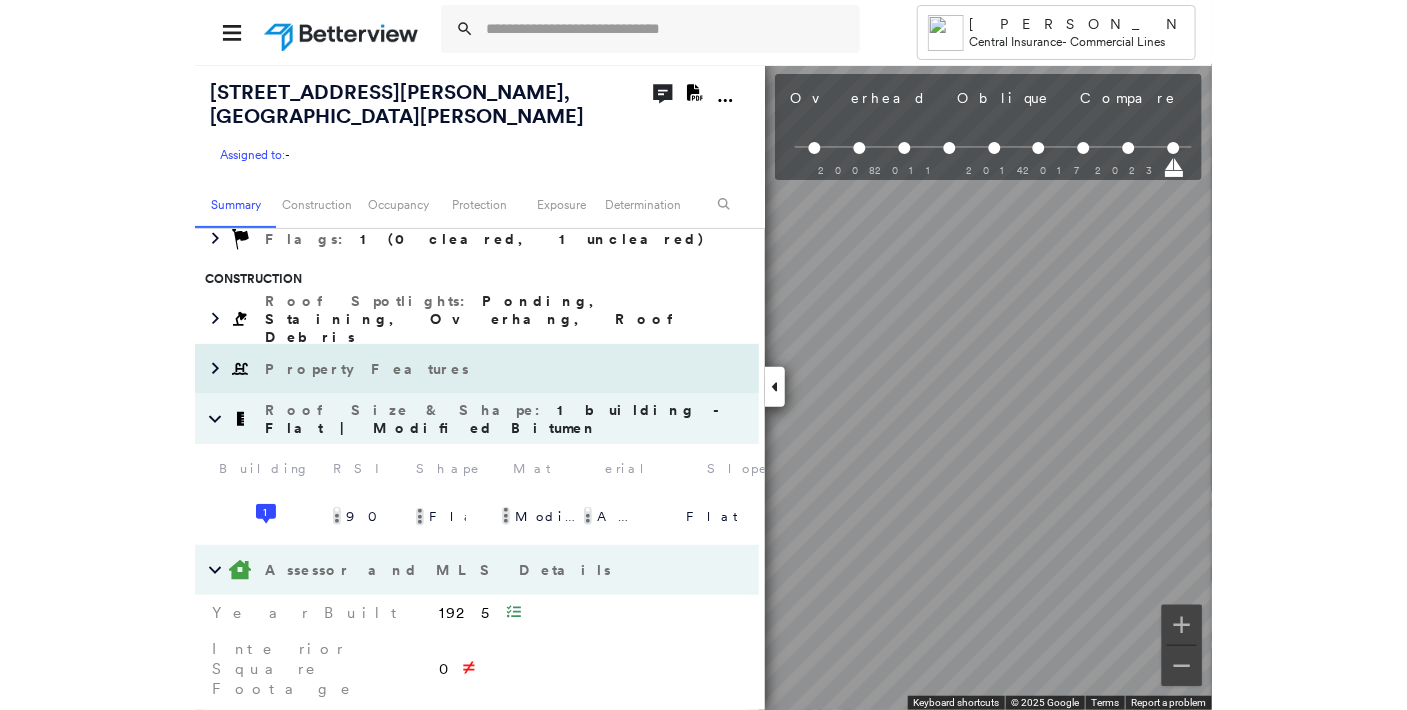 scroll, scrollTop: 434, scrollLeft: 0, axis: vertical 